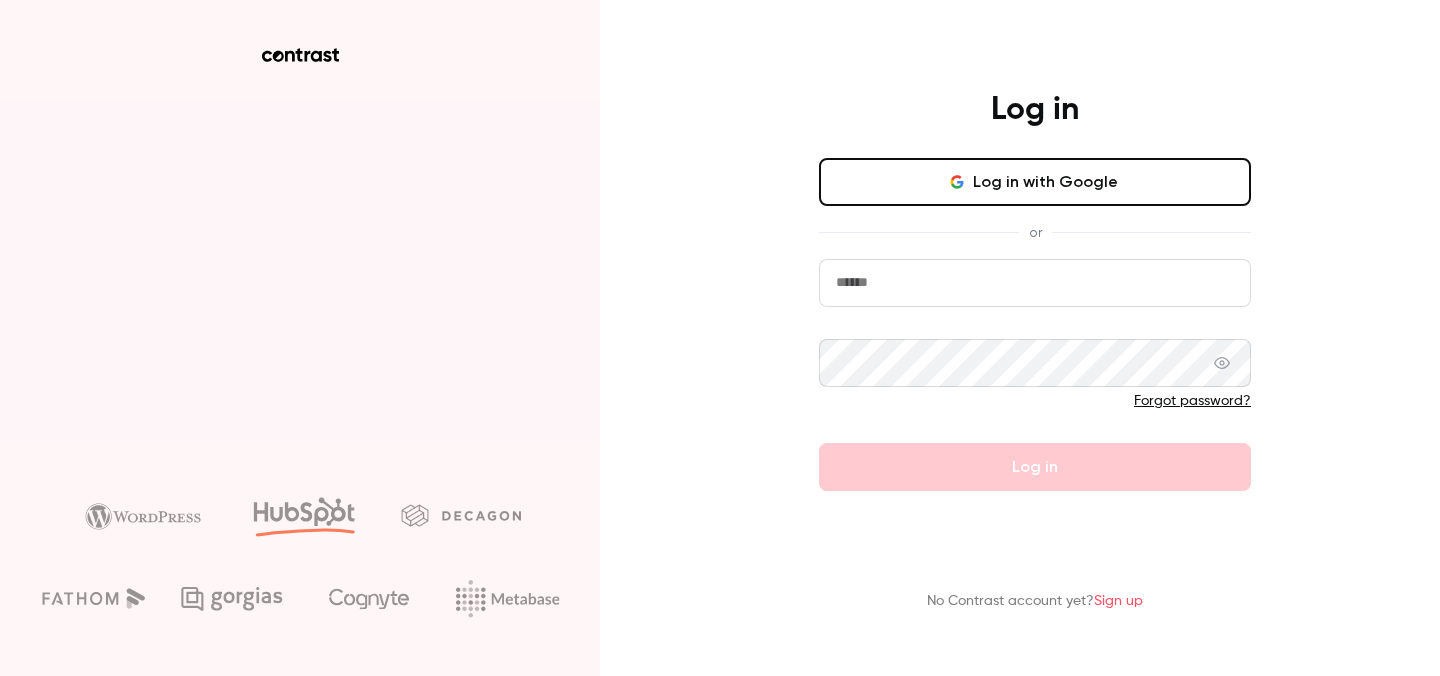 scroll, scrollTop: 0, scrollLeft: 0, axis: both 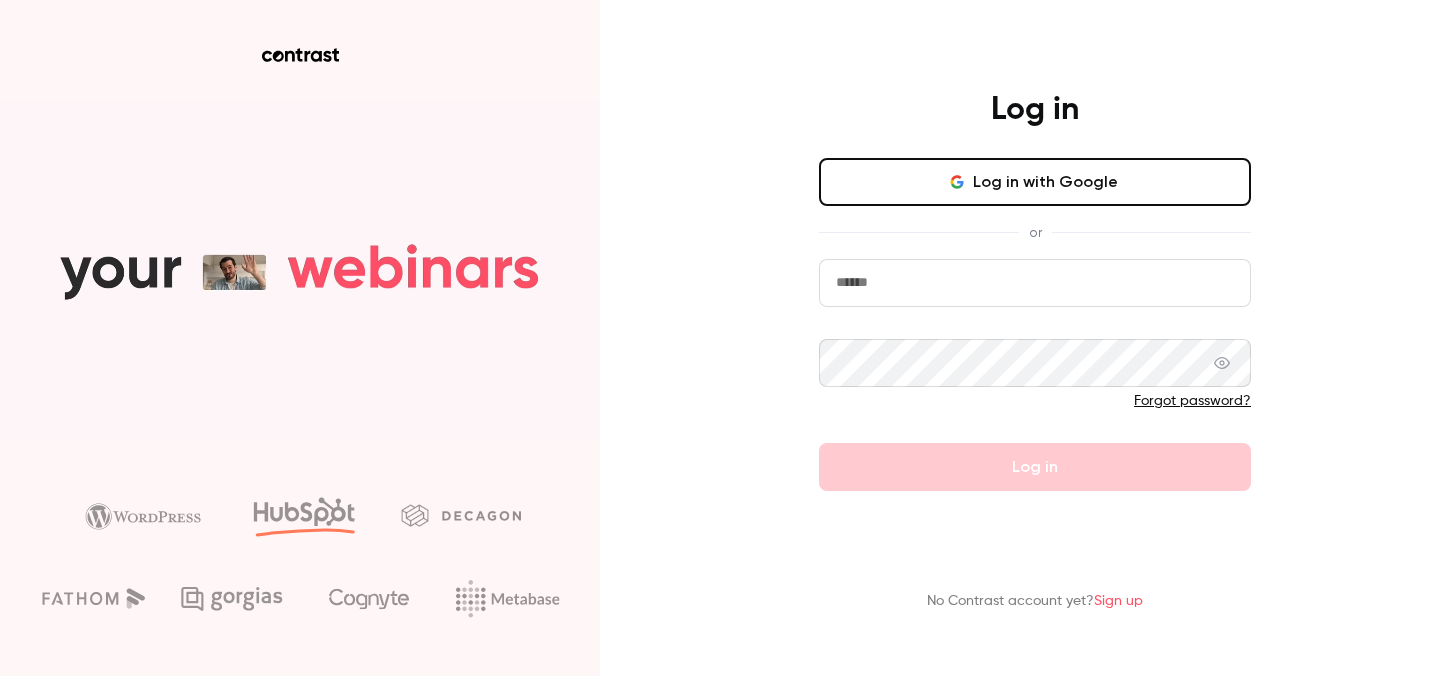 click on "Log in with Google" at bounding box center (1035, 182) 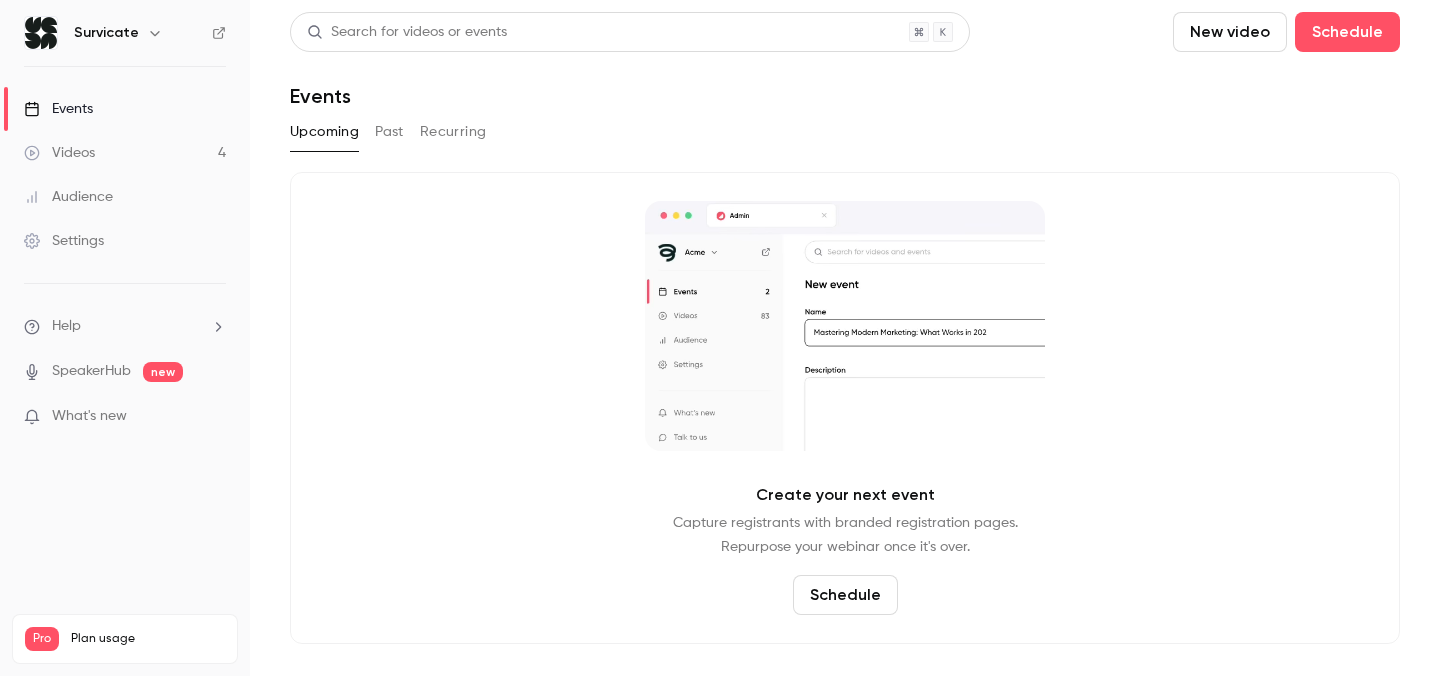 click on "Upcoming Past Recurring" at bounding box center [845, 132] 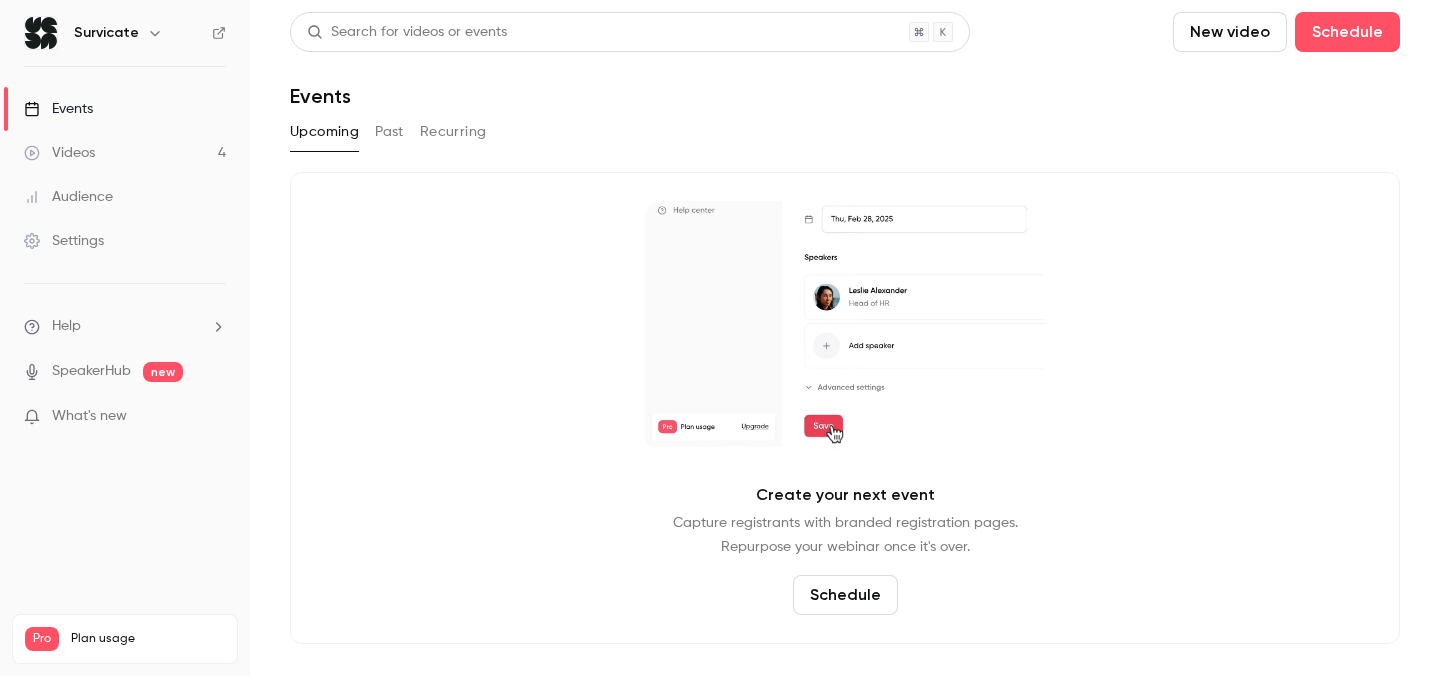 click on "Past" at bounding box center [389, 132] 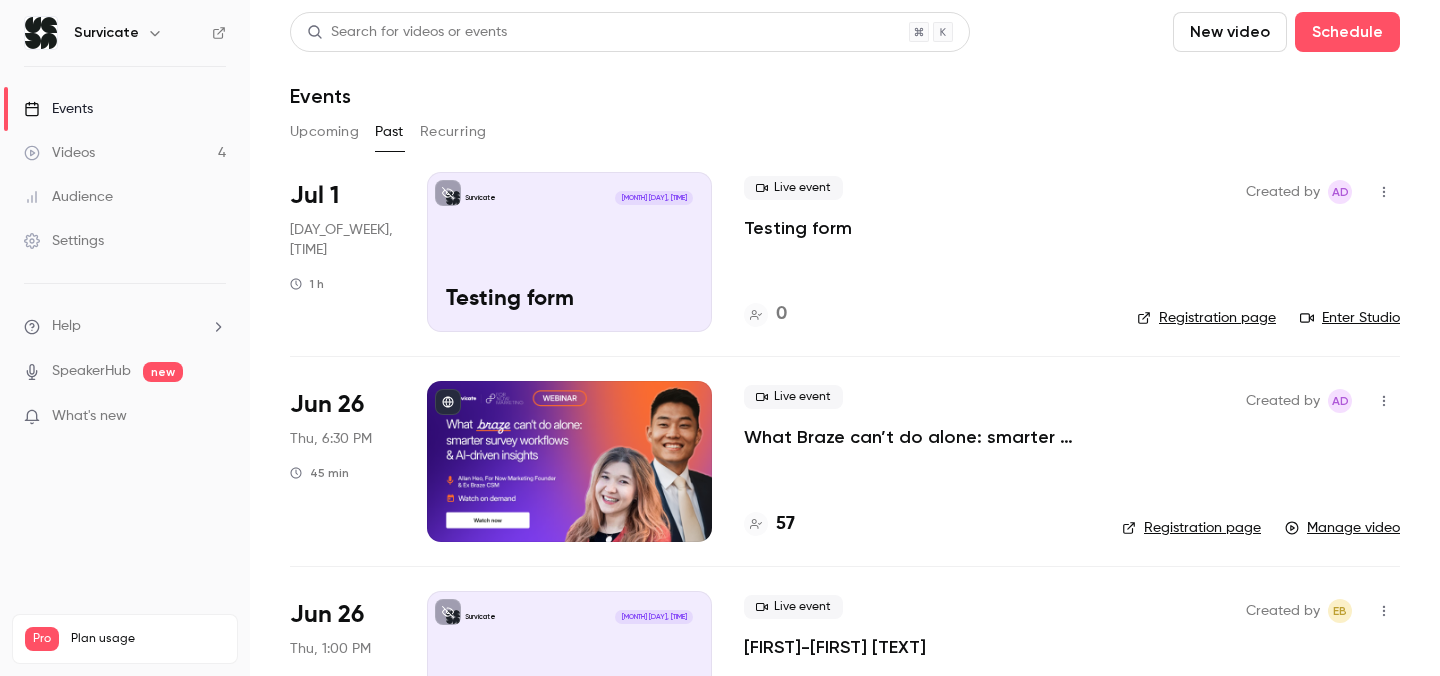 click on "What Braze can’t do alone: smarter survey workflows & AI-driven insights" at bounding box center (917, 437) 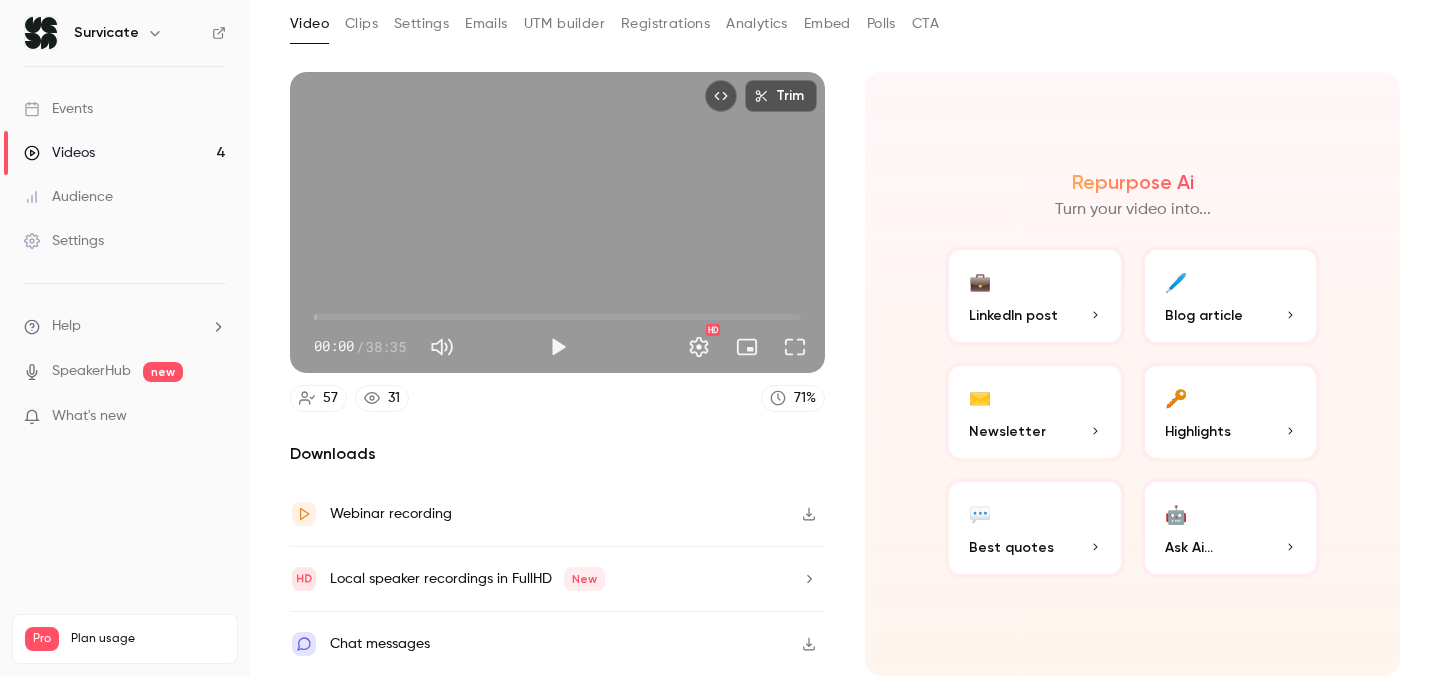 scroll, scrollTop: 0, scrollLeft: 0, axis: both 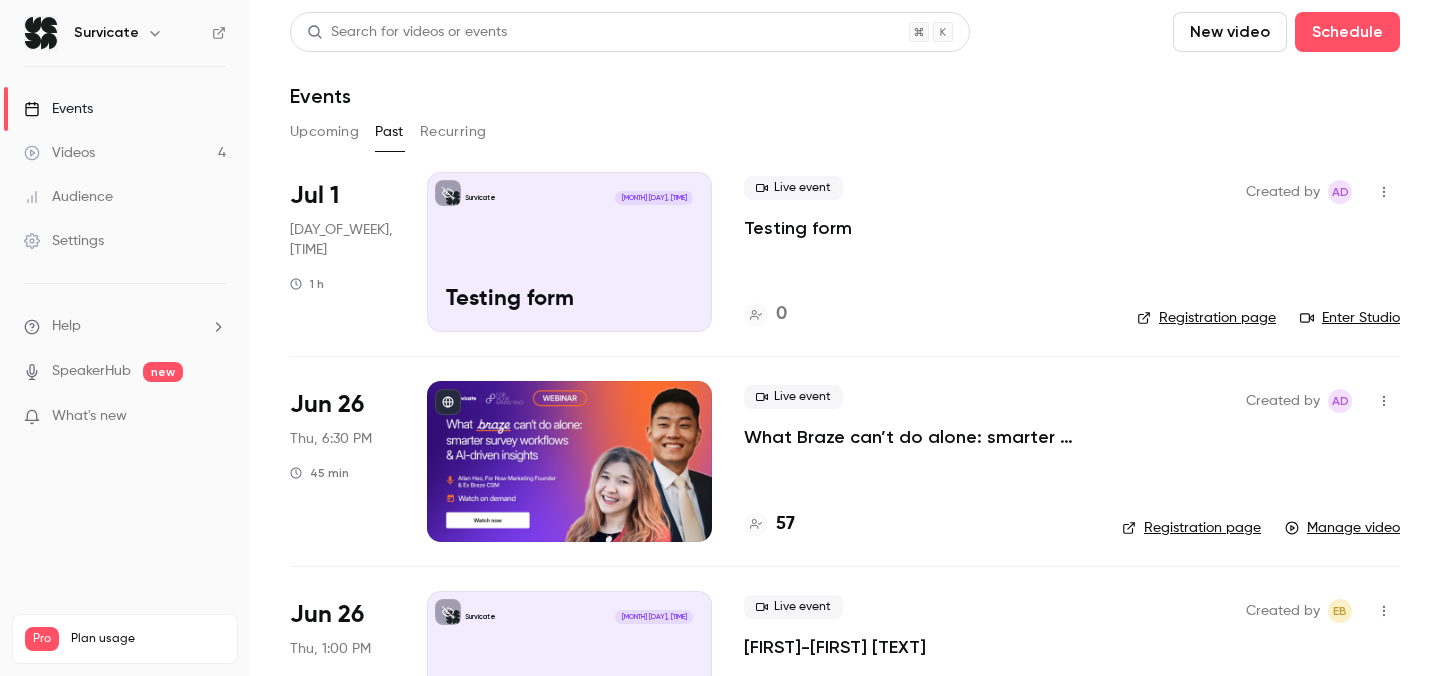 click on "57" at bounding box center [785, 524] 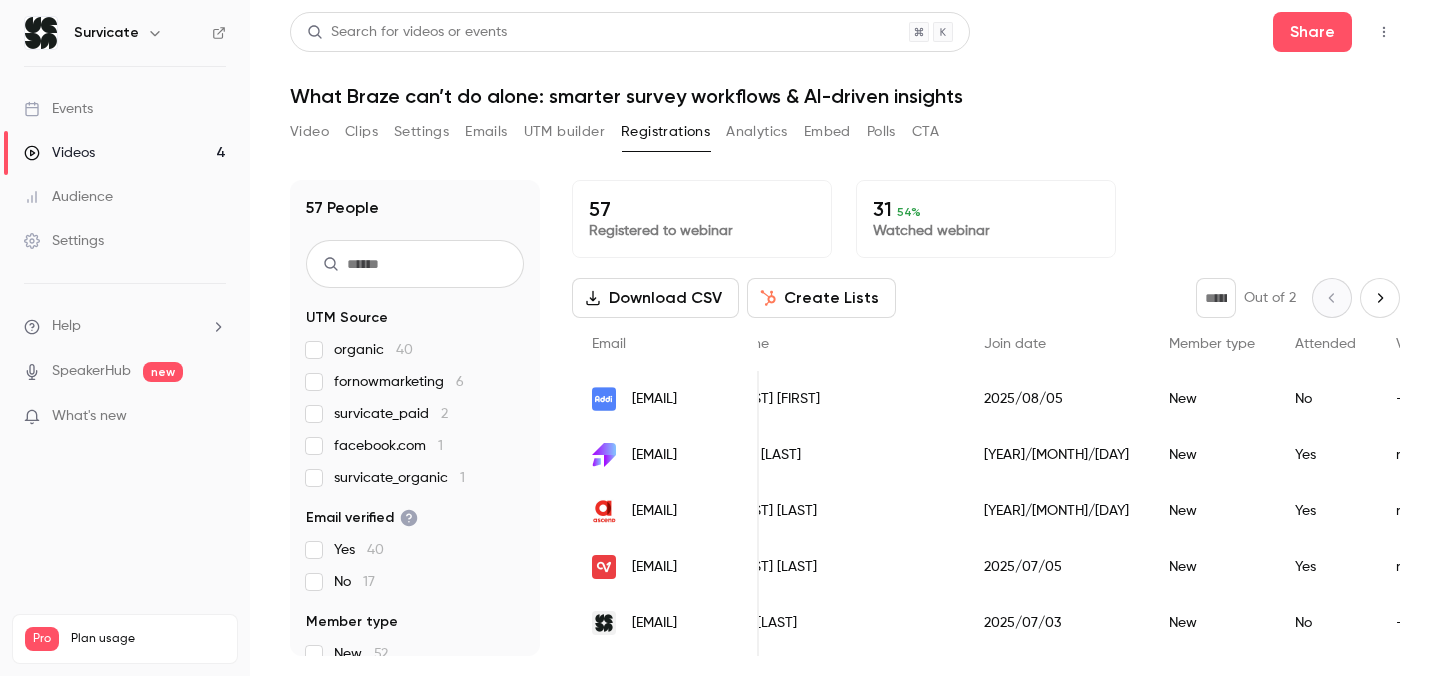 scroll, scrollTop: 0, scrollLeft: 0, axis: both 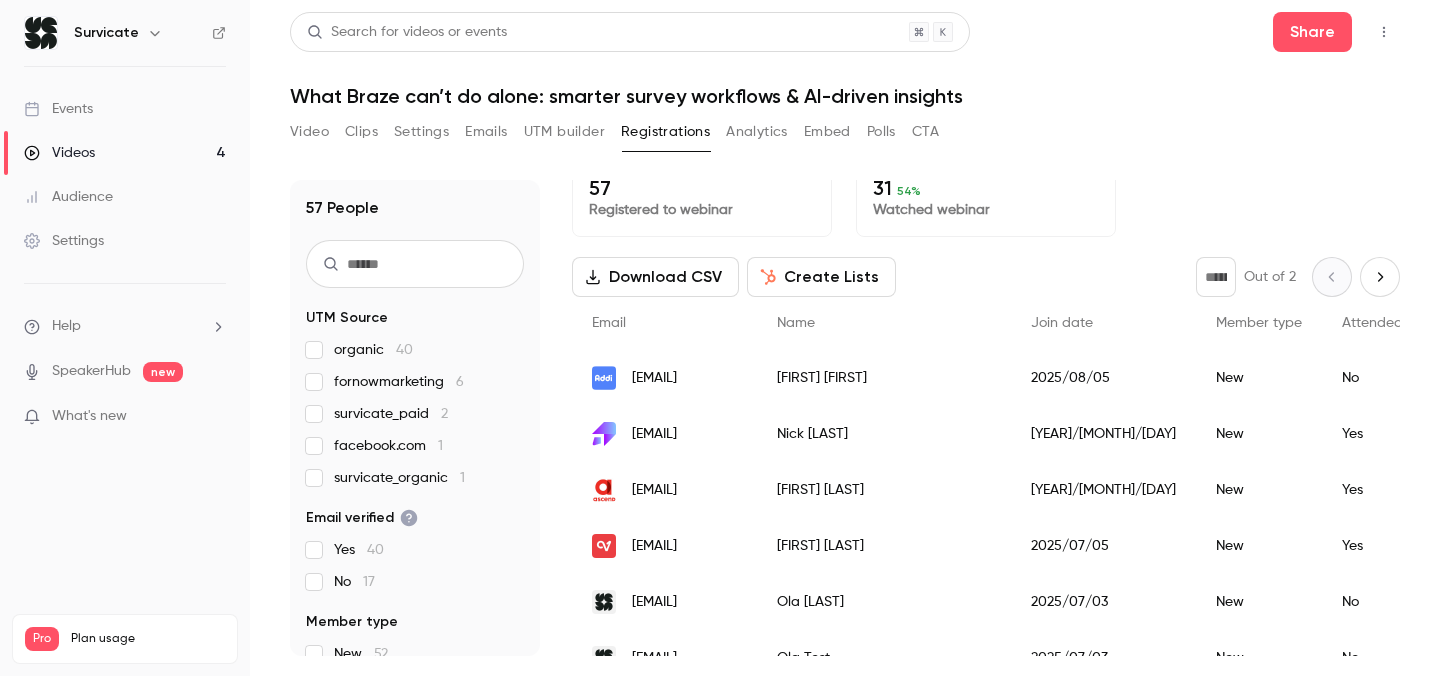 click on "[EMAIL]" at bounding box center (664, 434) 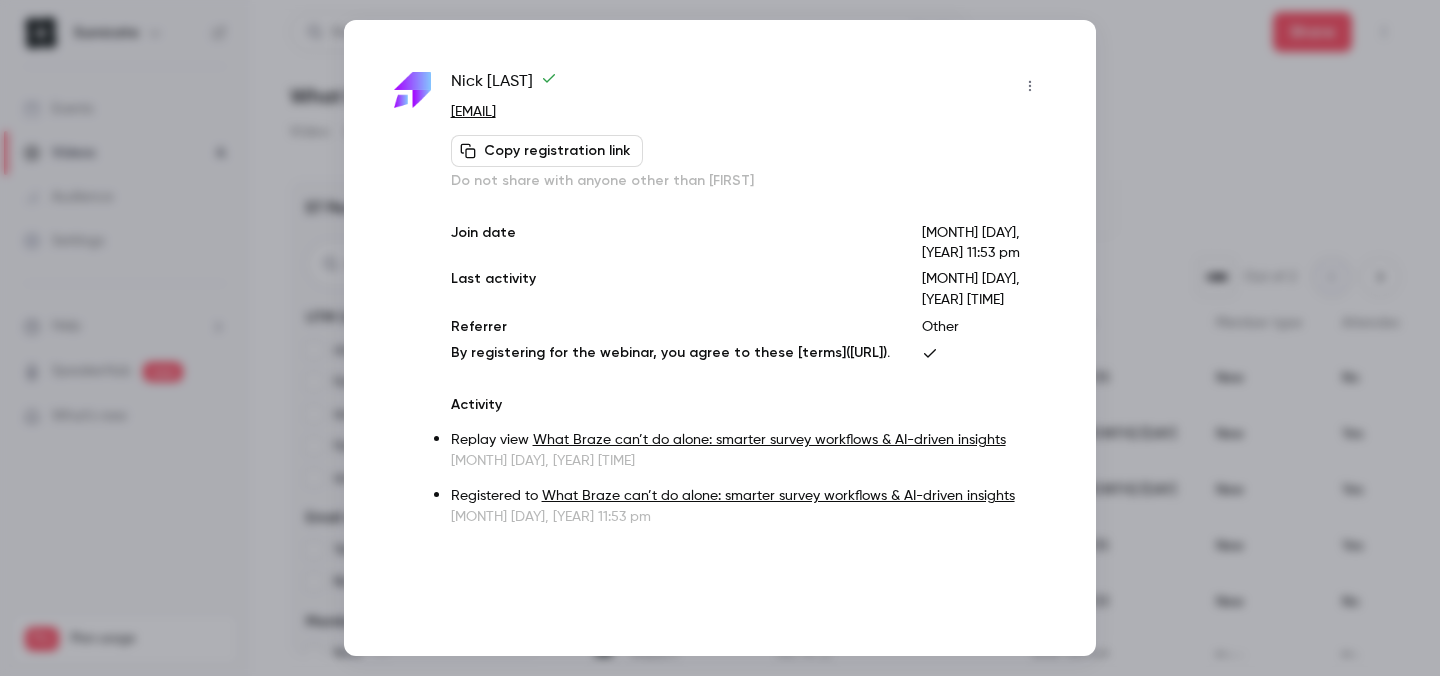 scroll, scrollTop: 115, scrollLeft: 0, axis: vertical 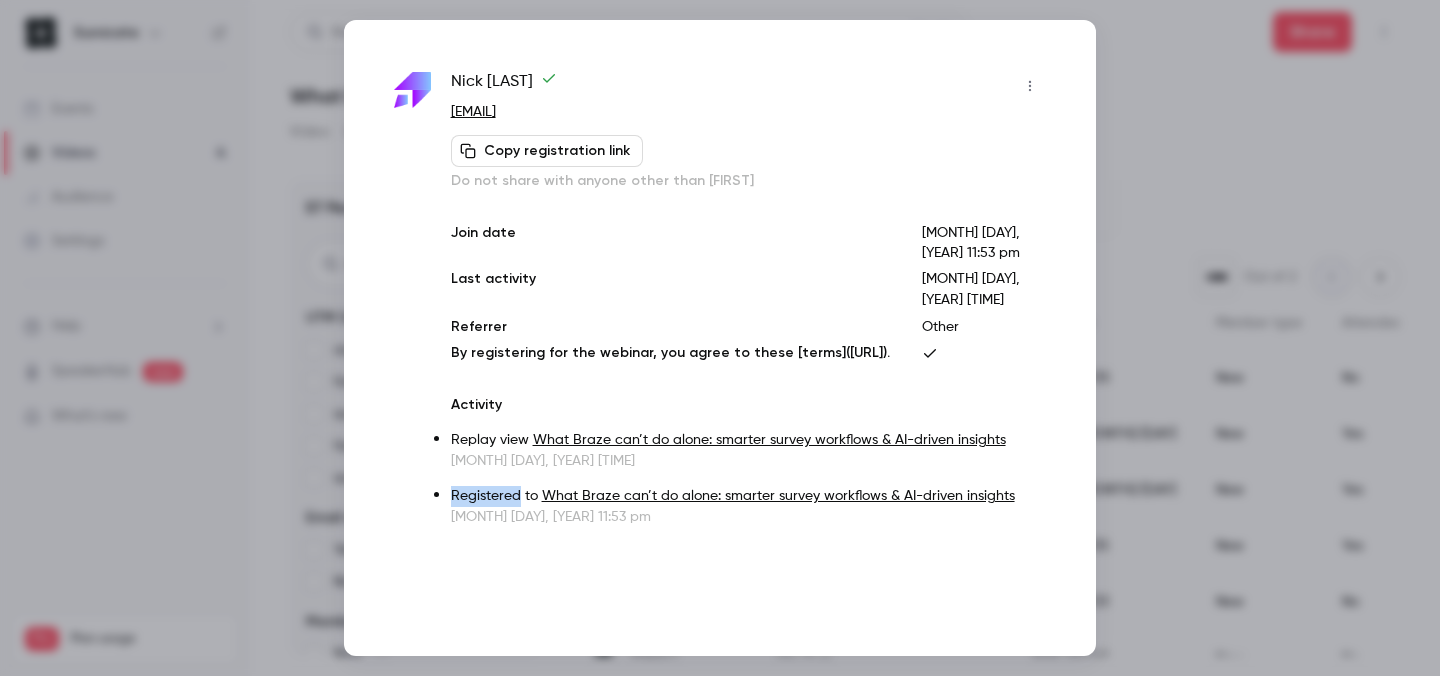 click on "Registered to   What Braze can’t do alone: smarter survey workflows & AI-driven insights" at bounding box center [748, 496] 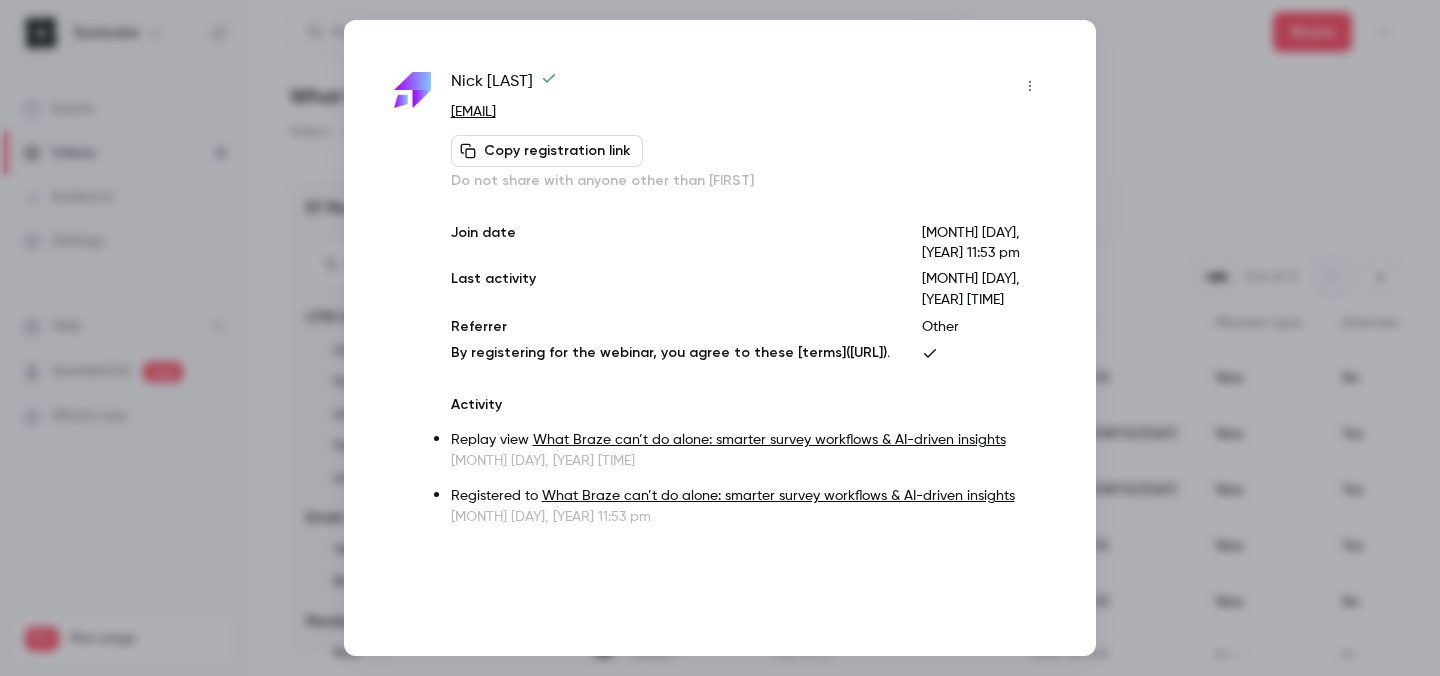 click on "[FIRST] [MONTH] [DAY], [YEAR] [TIME]" at bounding box center (748, 449) 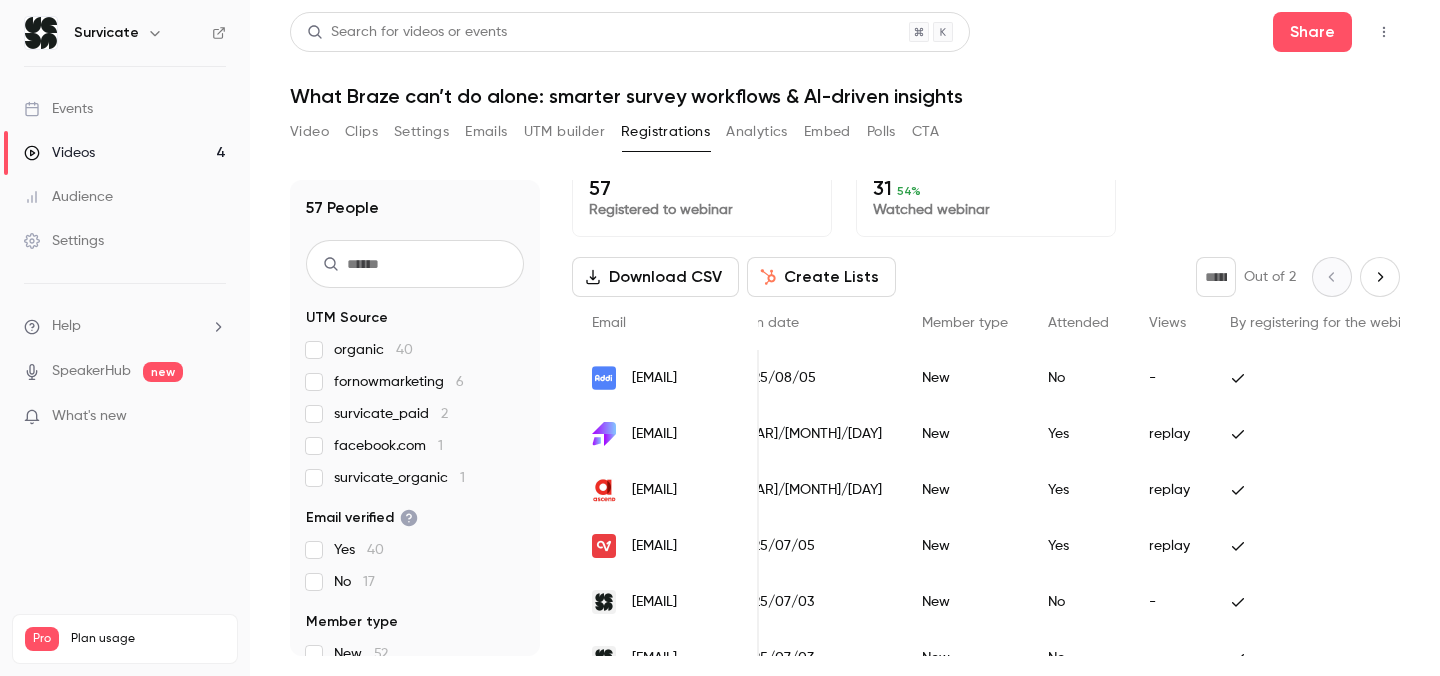 scroll, scrollTop: 0, scrollLeft: 372, axis: horizontal 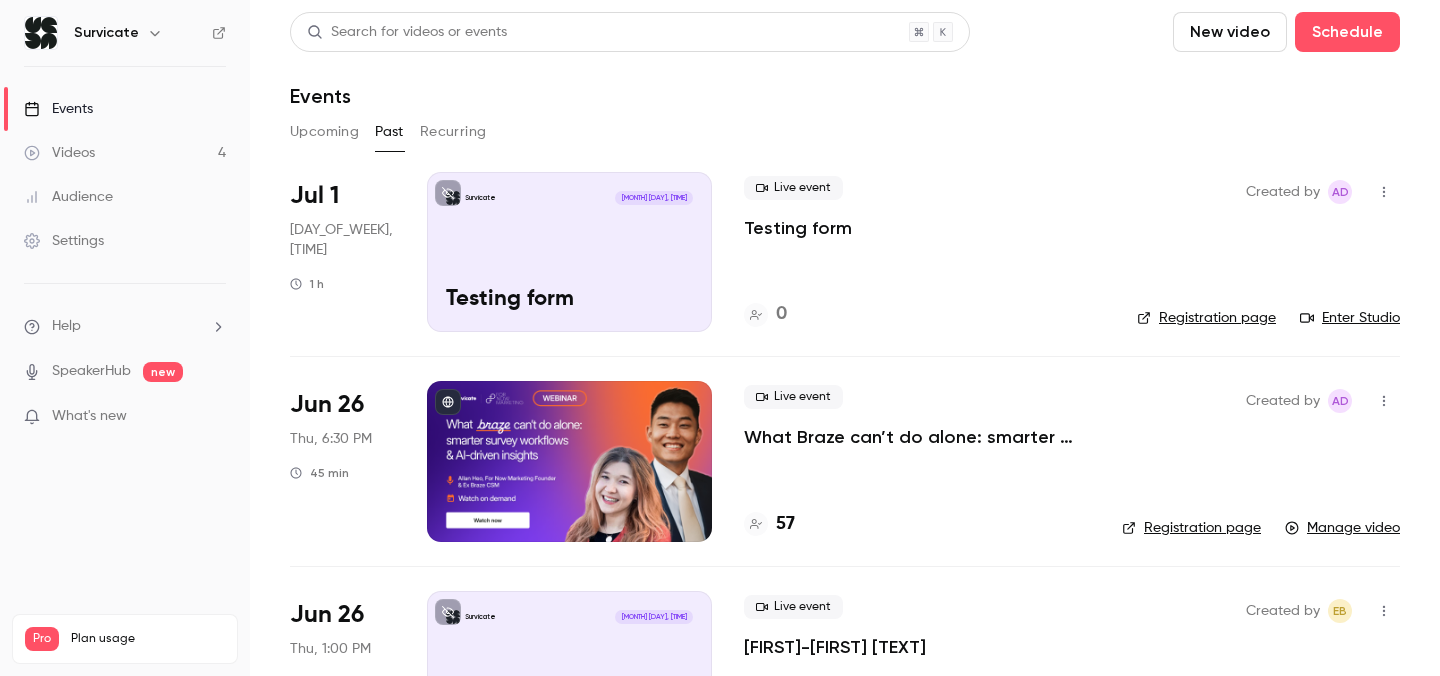 click on "What Braze can’t do alone: smarter survey workflows & AI-driven insights" at bounding box center [917, 437] 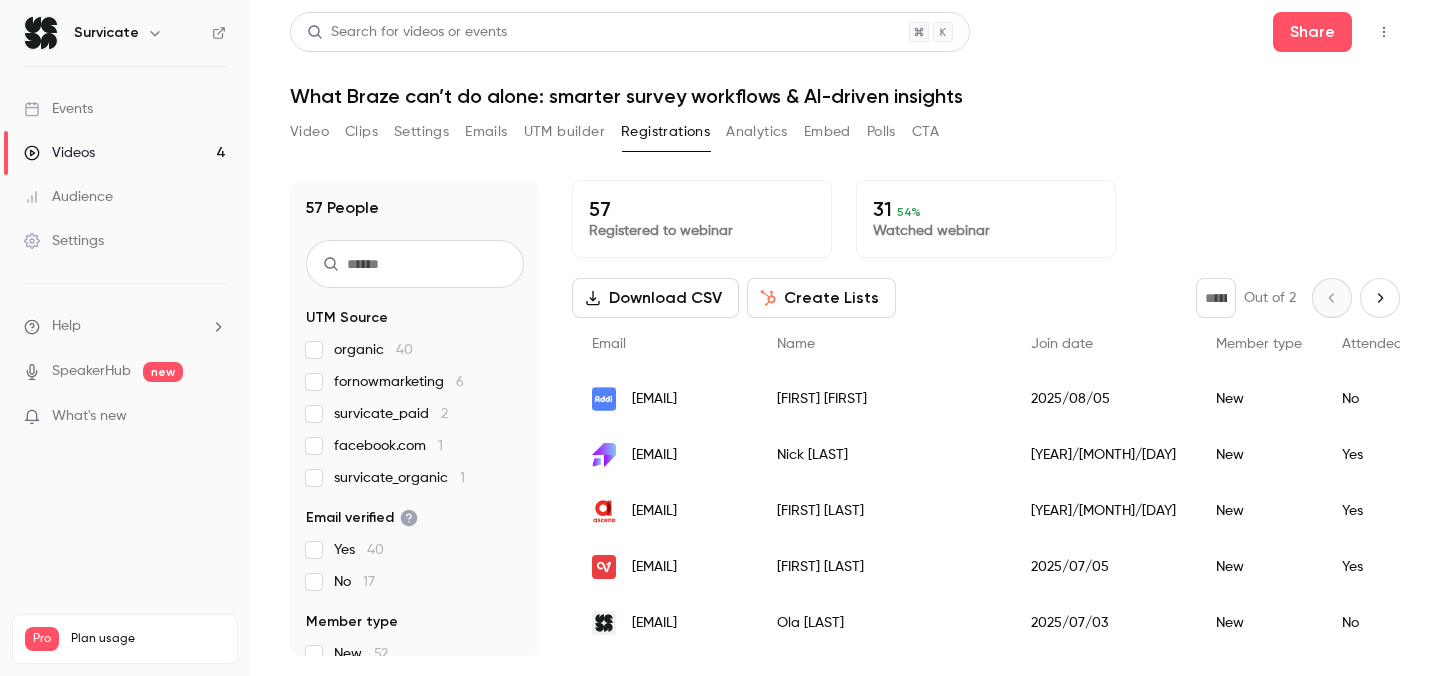 click on "[EMAIL]" at bounding box center [664, 455] 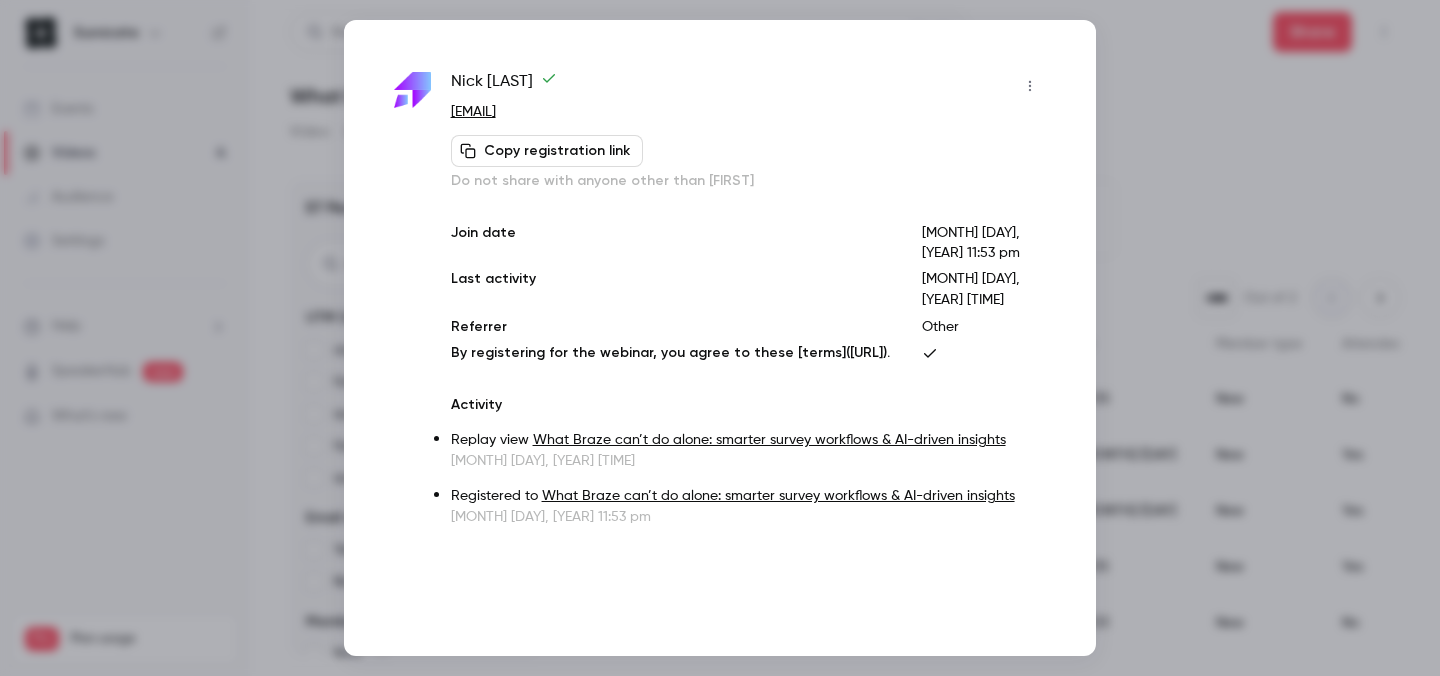scroll, scrollTop: 115, scrollLeft: 0, axis: vertical 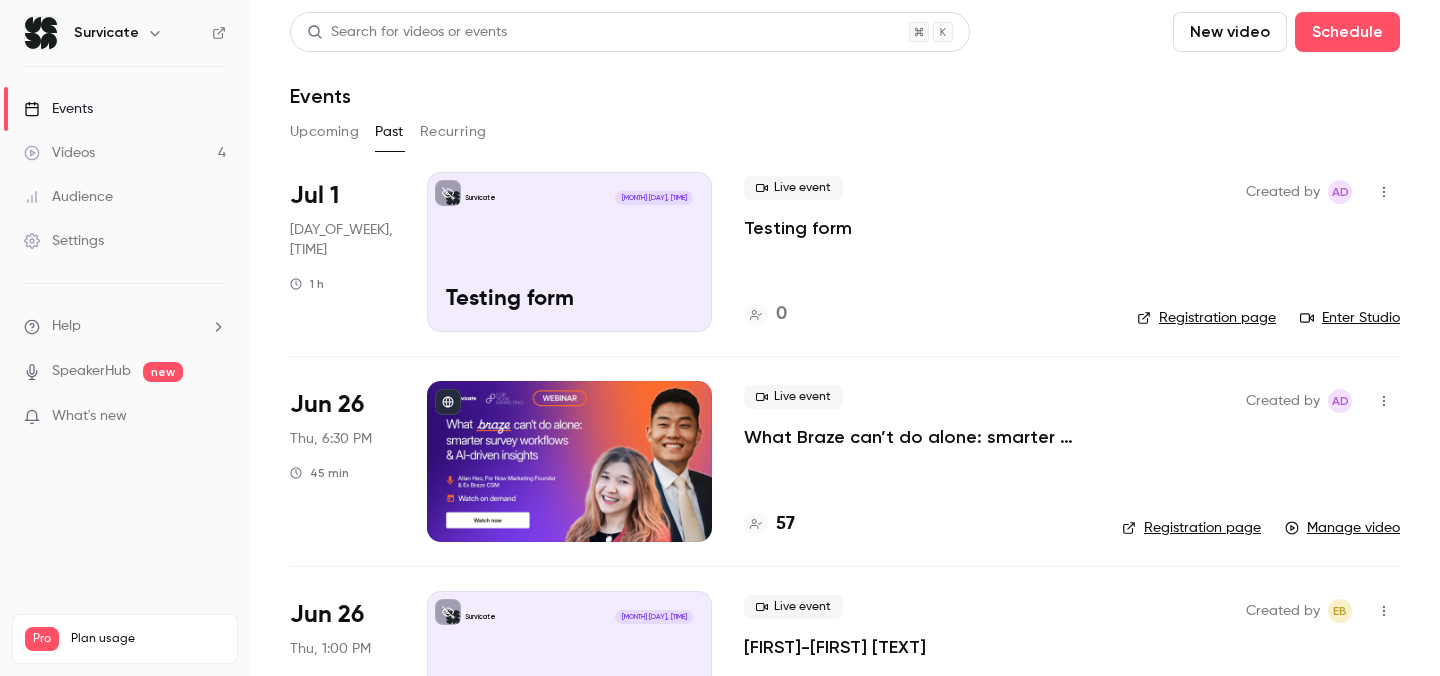 click at bounding box center [569, 461] 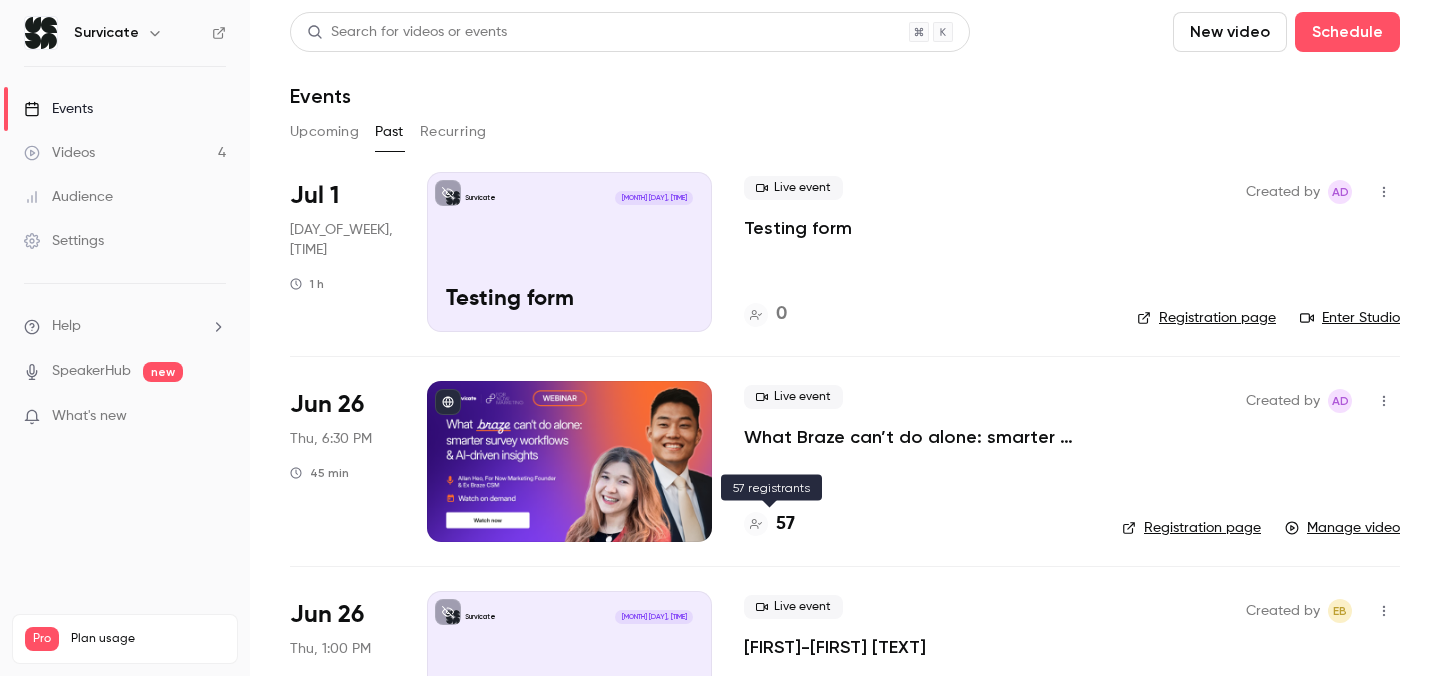 click on "57" at bounding box center (785, 524) 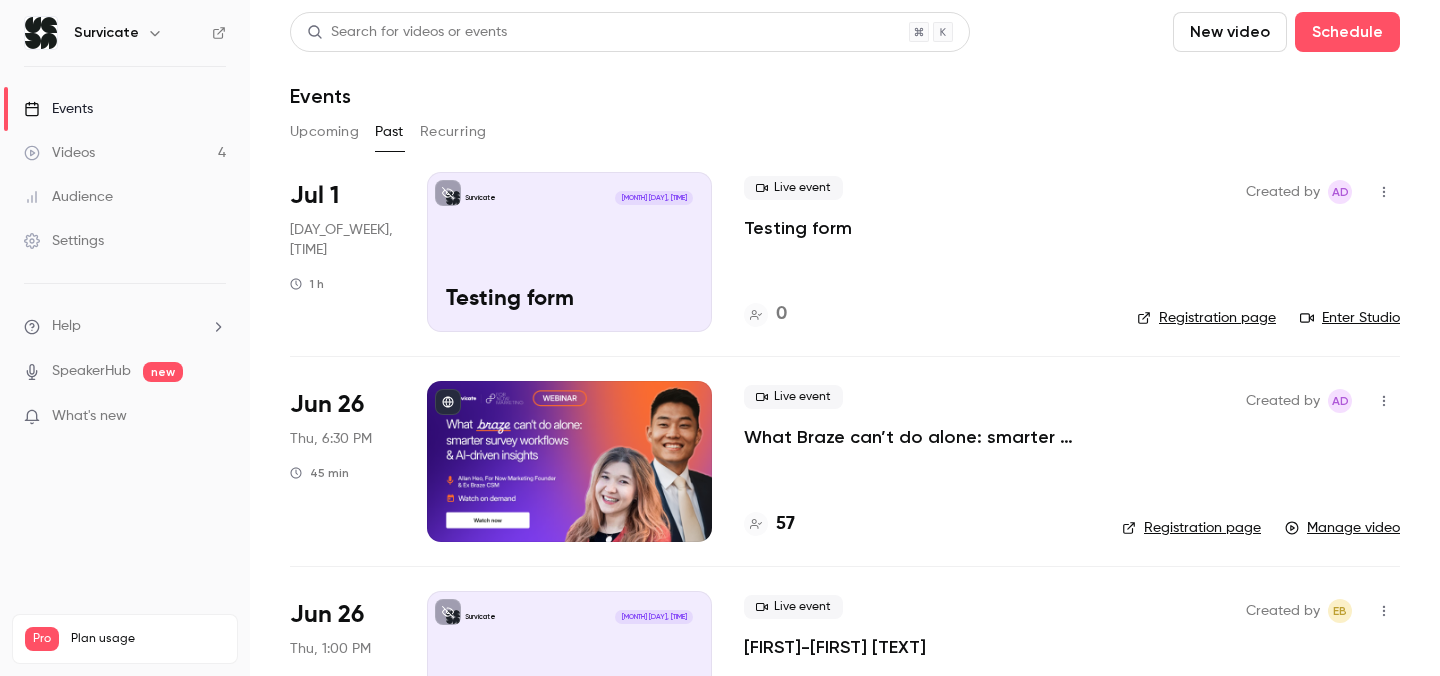 click on "What Braze can’t do alone: smarter survey workflows & AI-driven insights" at bounding box center [917, 437] 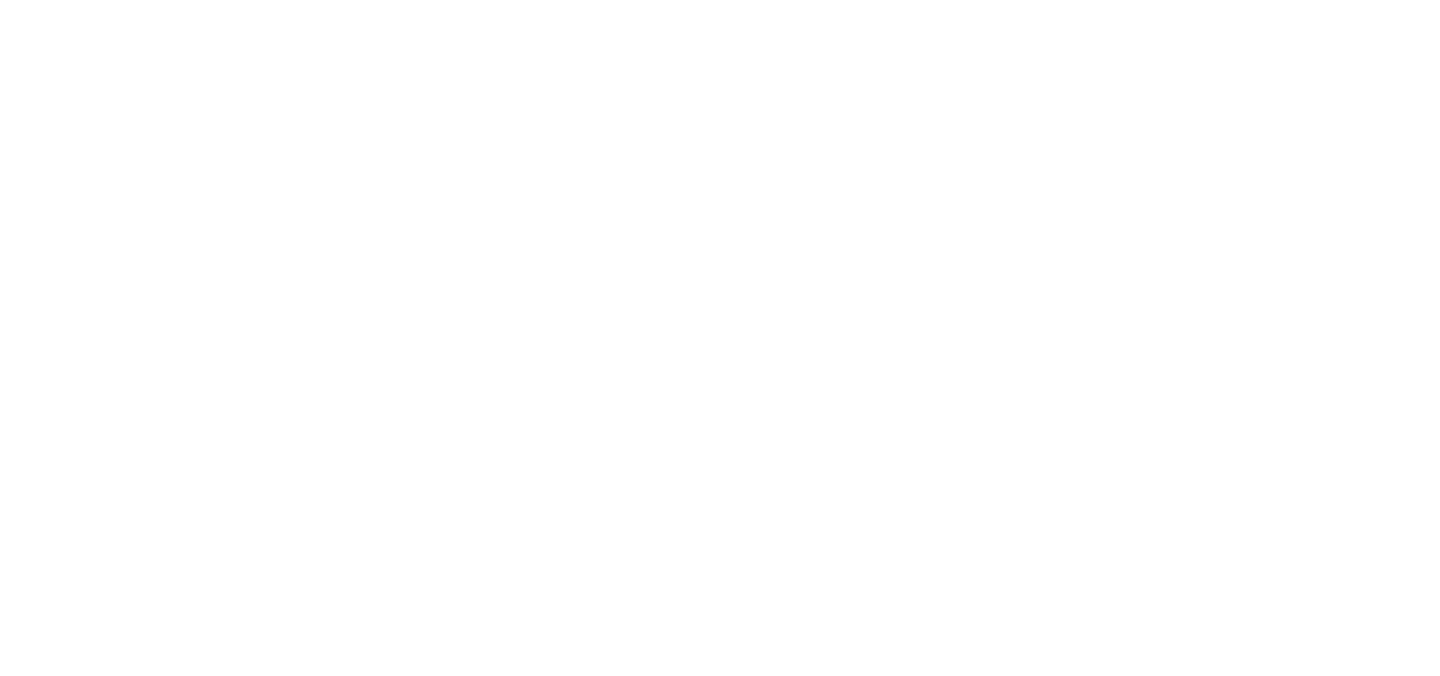 scroll, scrollTop: 0, scrollLeft: 0, axis: both 